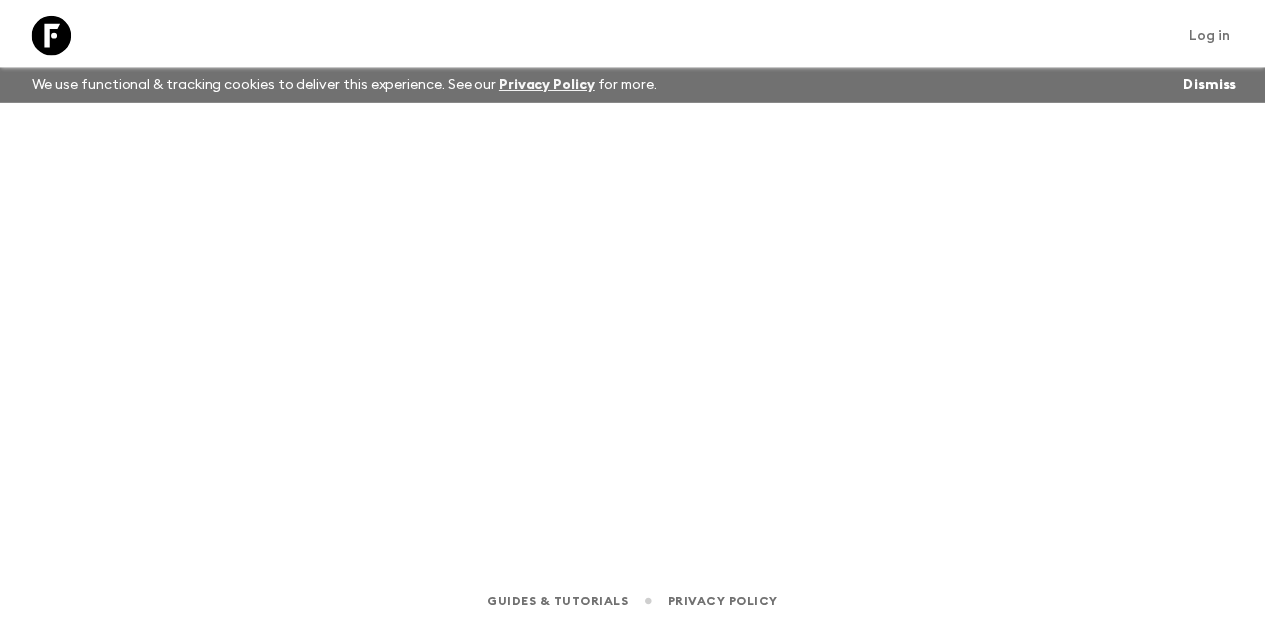 scroll, scrollTop: 0, scrollLeft: 0, axis: both 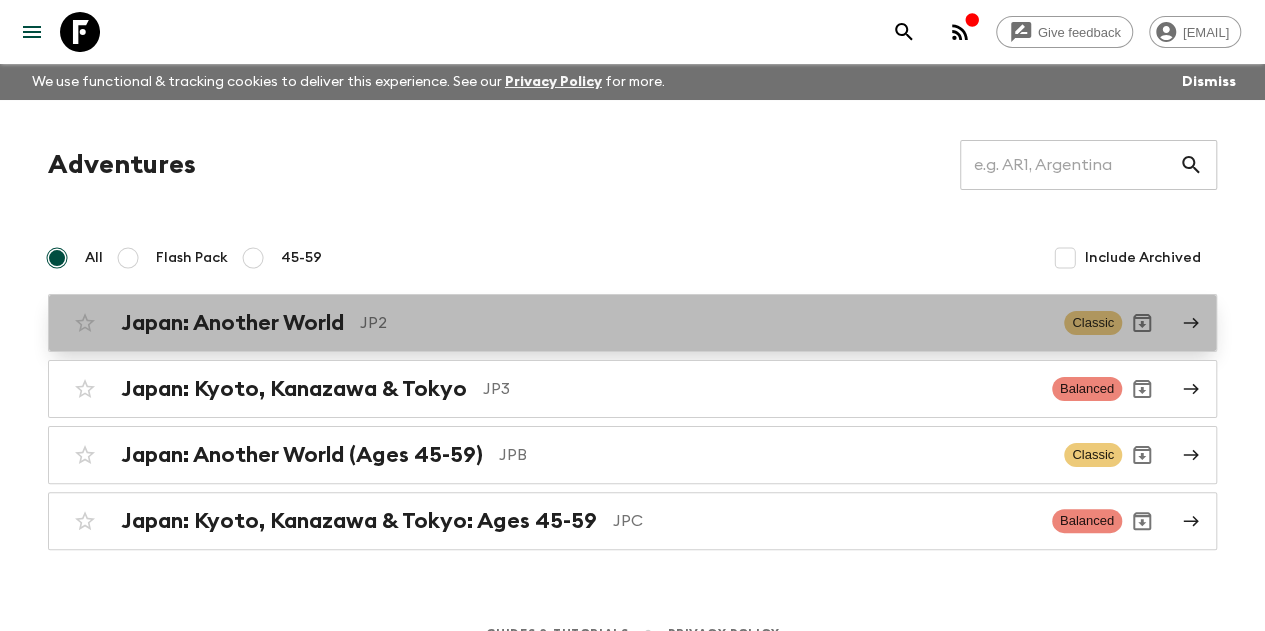 click on "Japan: Another World" at bounding box center [232, 323] 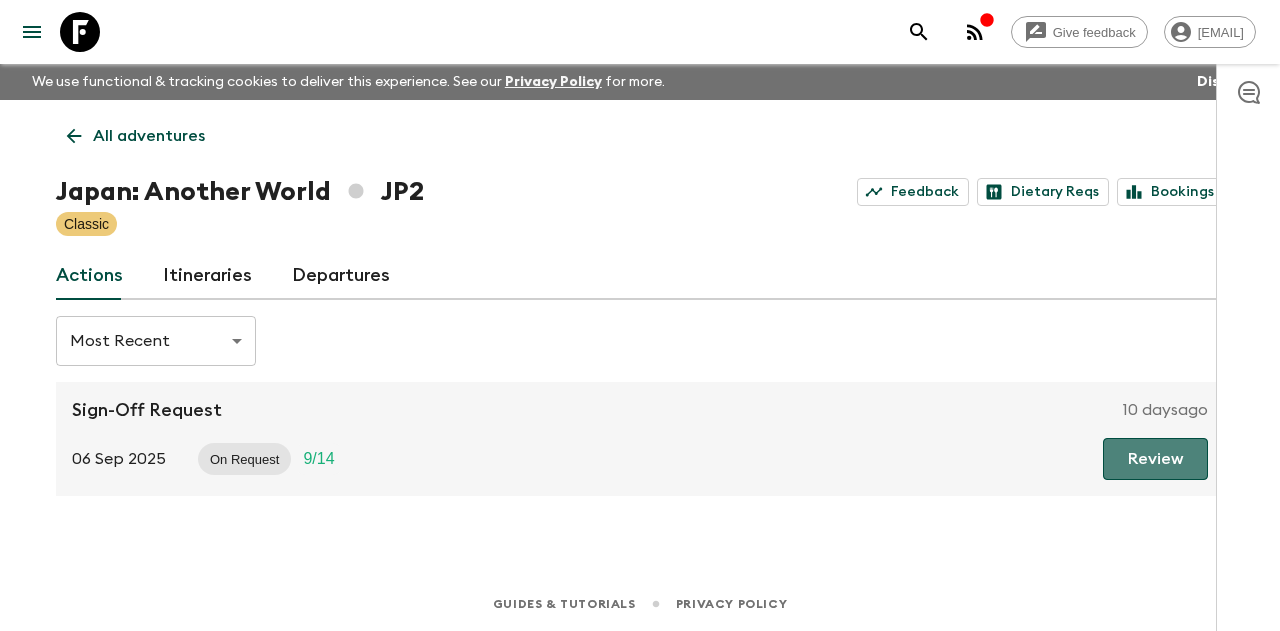 click on "Review" at bounding box center (1155, 459) 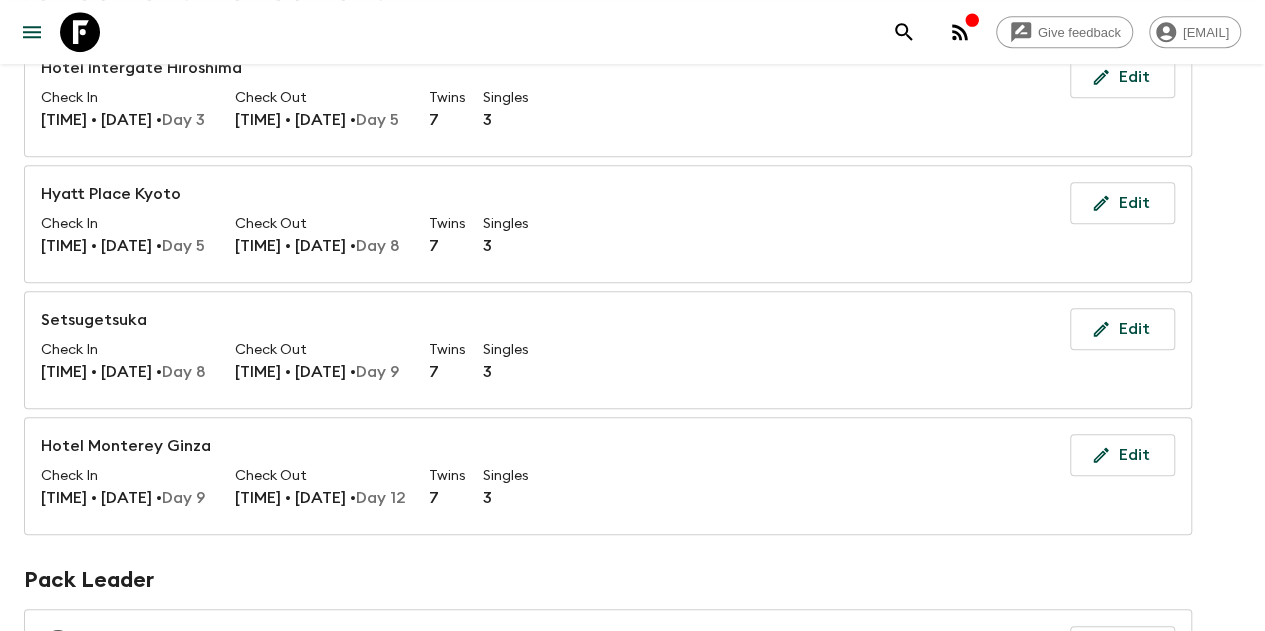 scroll, scrollTop: 492, scrollLeft: 0, axis: vertical 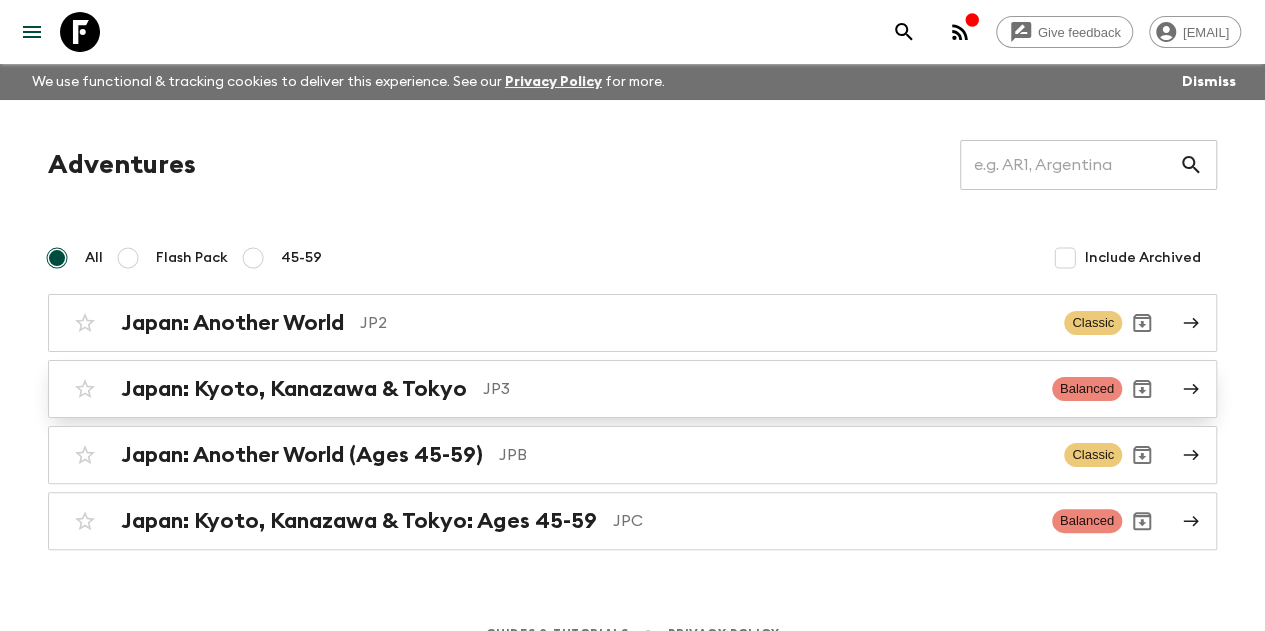click on "Japan: Kyoto, Kanazawa & Tokyo" at bounding box center [294, 389] 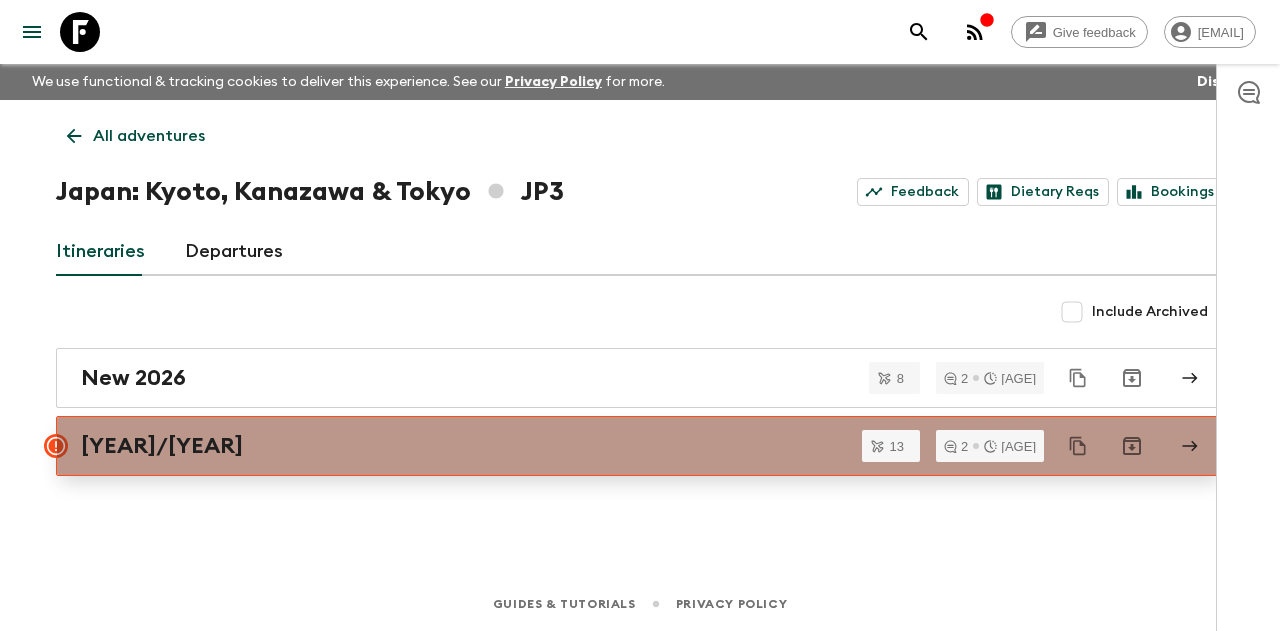 click on "2025/2026" at bounding box center [640, 446] 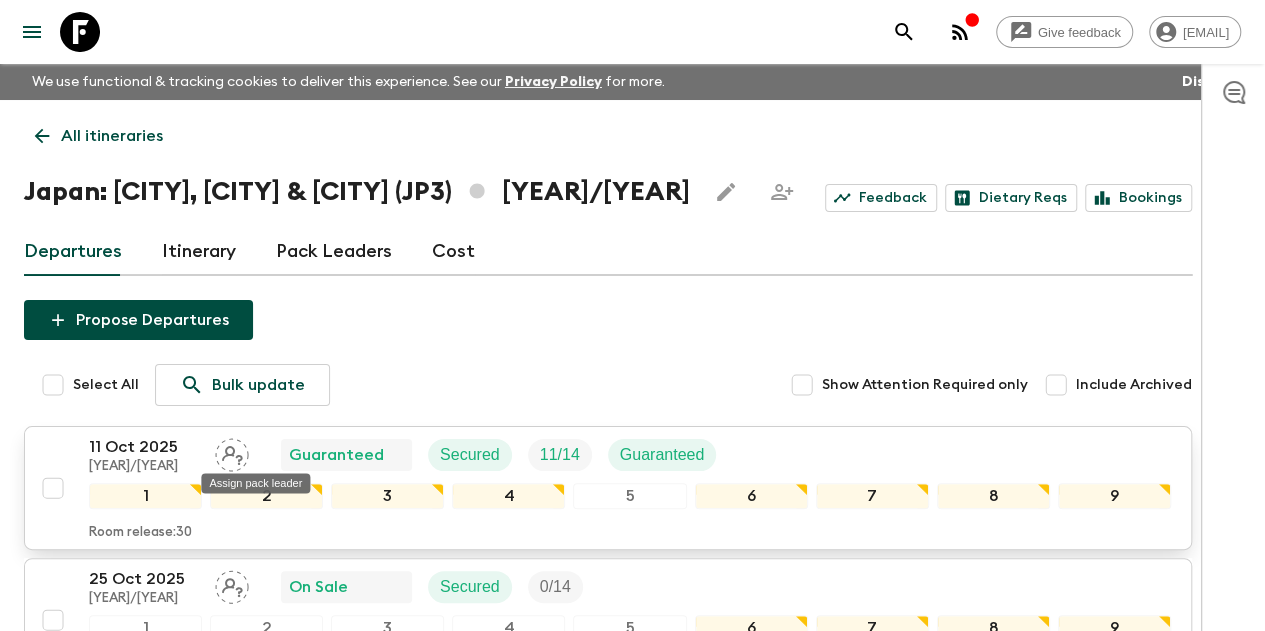 click 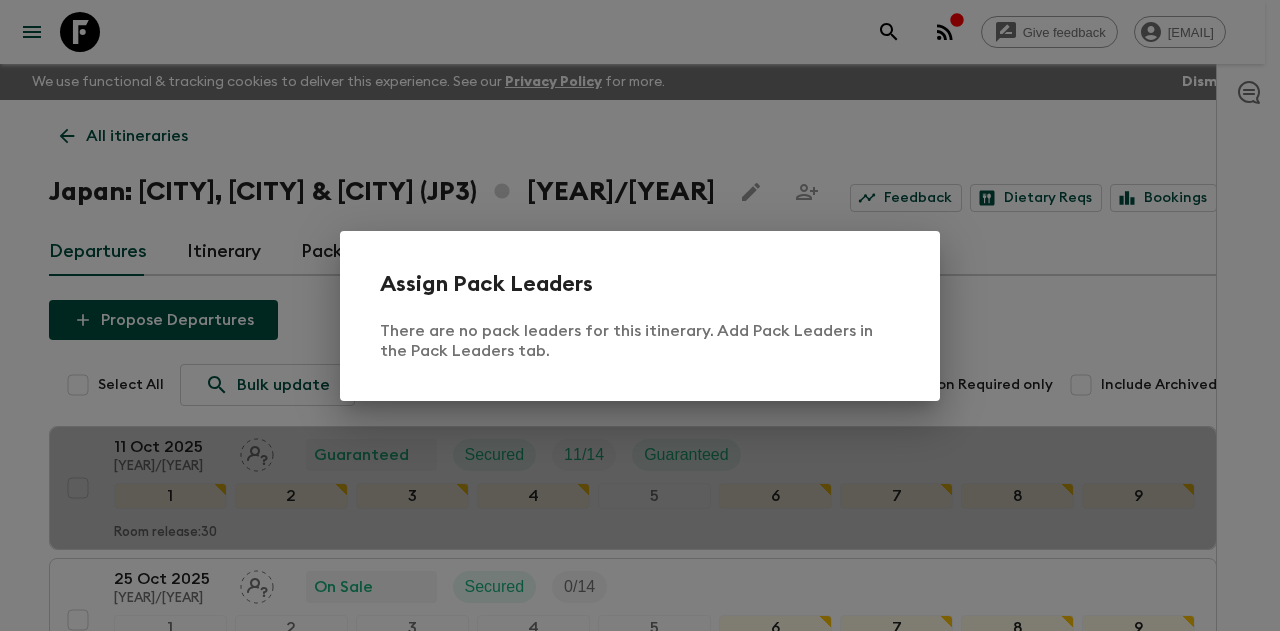click on "Assign Pack Leaders There are no pack leaders for this itinerary. Add Pack Leaders in the Pack Leaders tab." at bounding box center (640, 316) 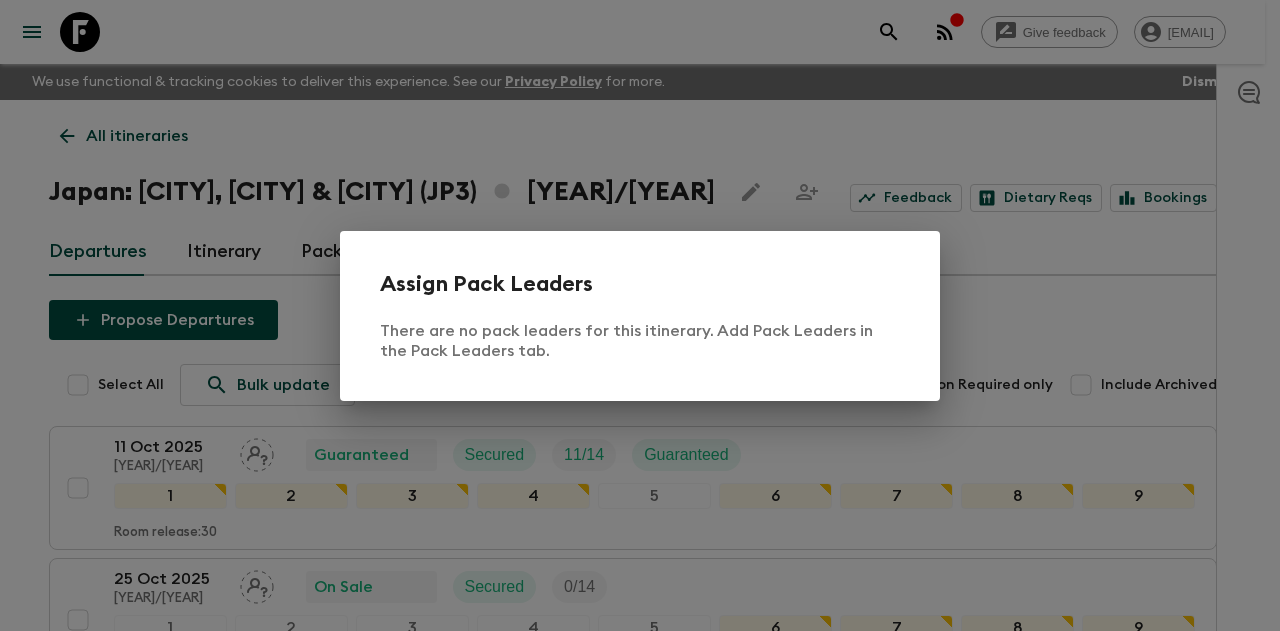 click on "Assign Pack Leaders There are no pack leaders for this itinerary. Add Pack Leaders in the Pack Leaders tab." at bounding box center [640, 315] 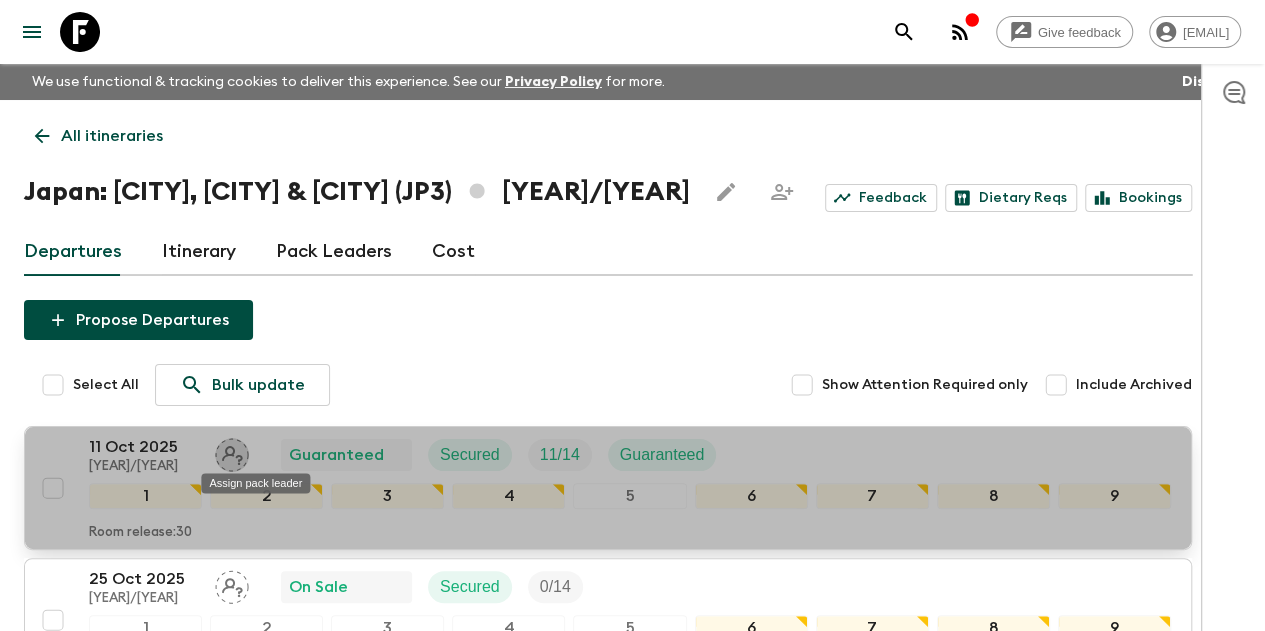 click 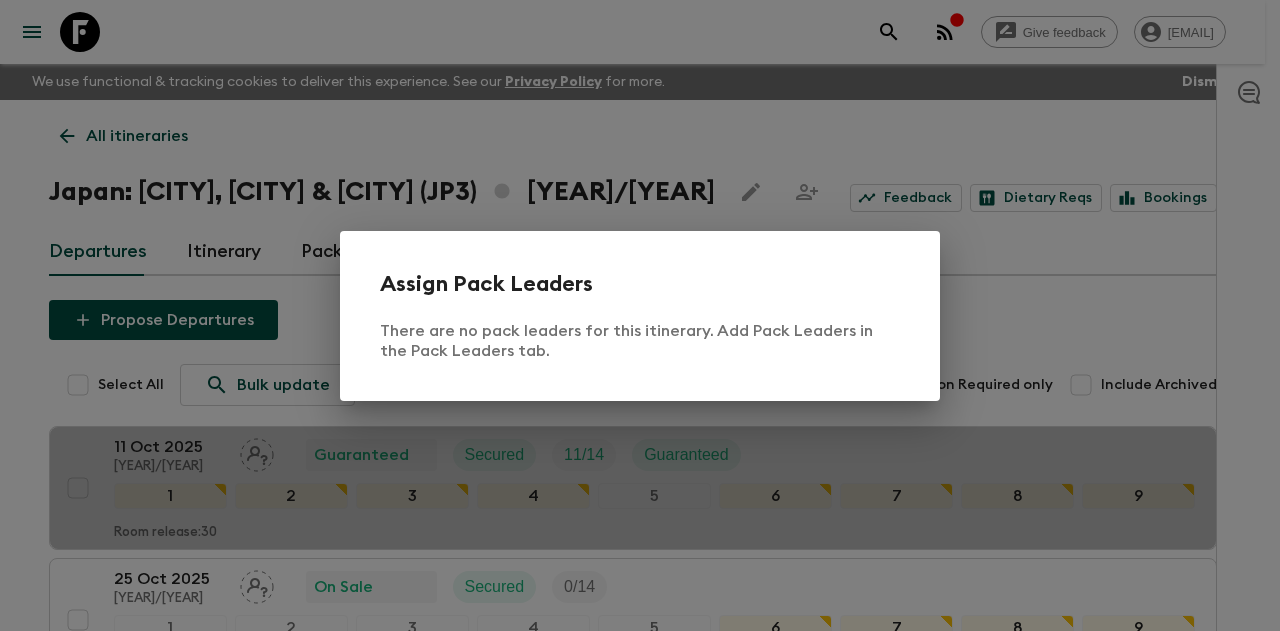drag, startPoint x: 1002, startPoint y: 277, endPoint x: 380, endPoint y: 291, distance: 622.15753 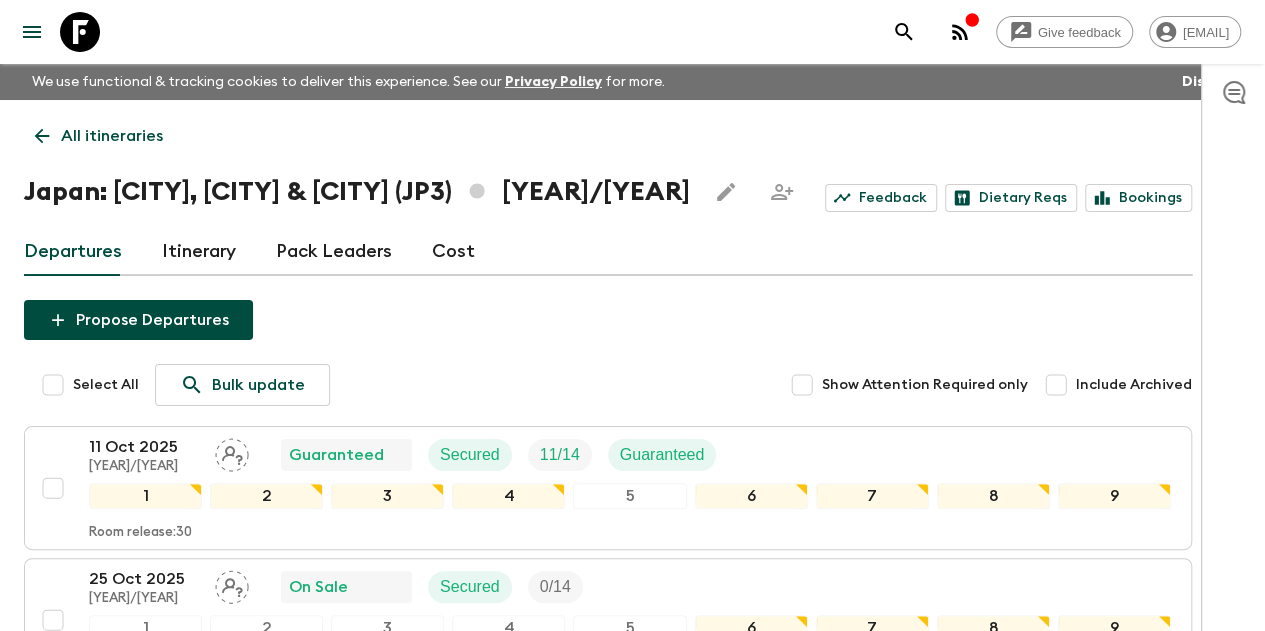 click on "Pack Leaders" at bounding box center [334, 252] 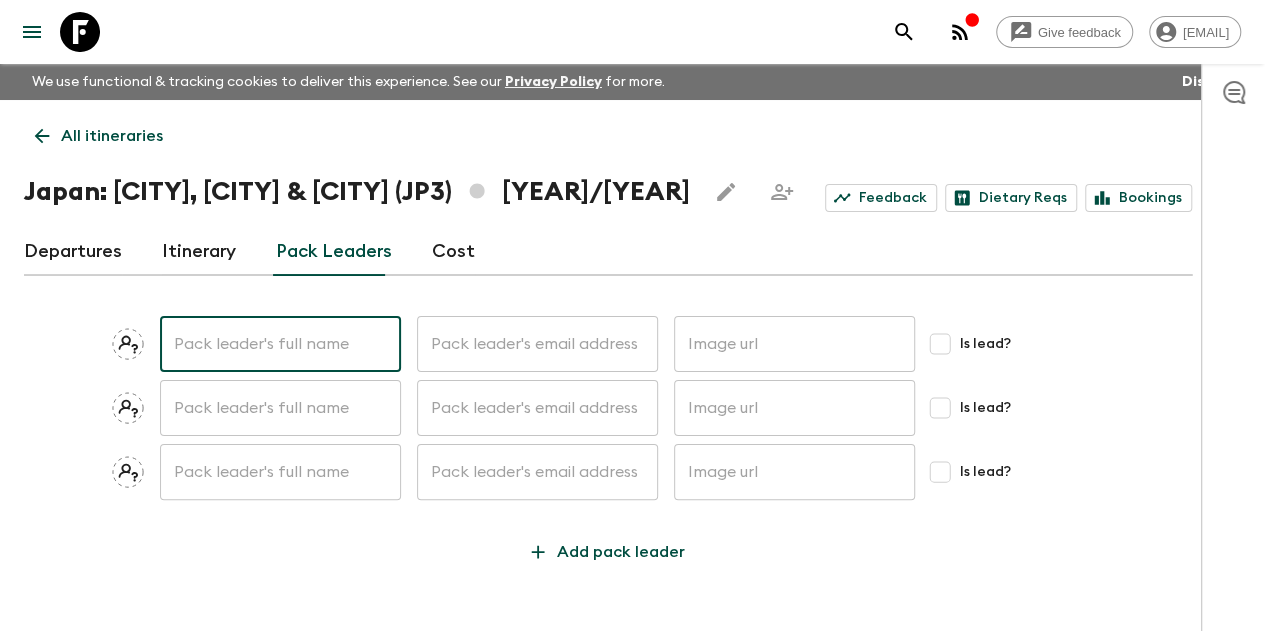 click at bounding box center [280, 344] 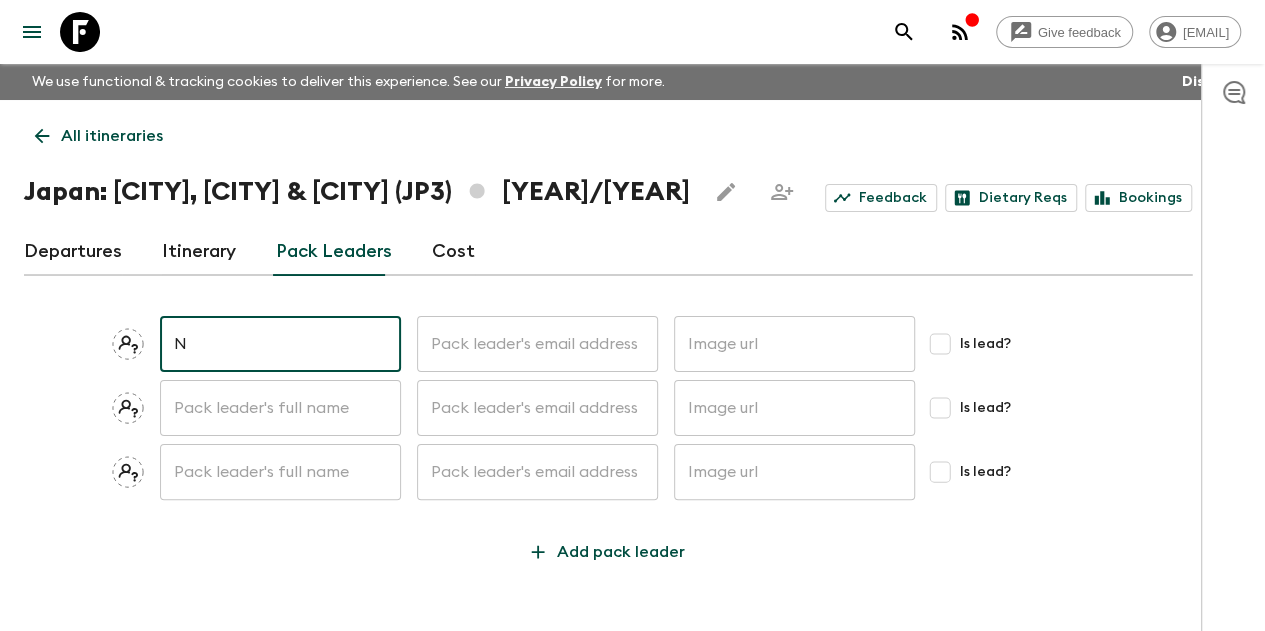 type on "Naoya Ishida" 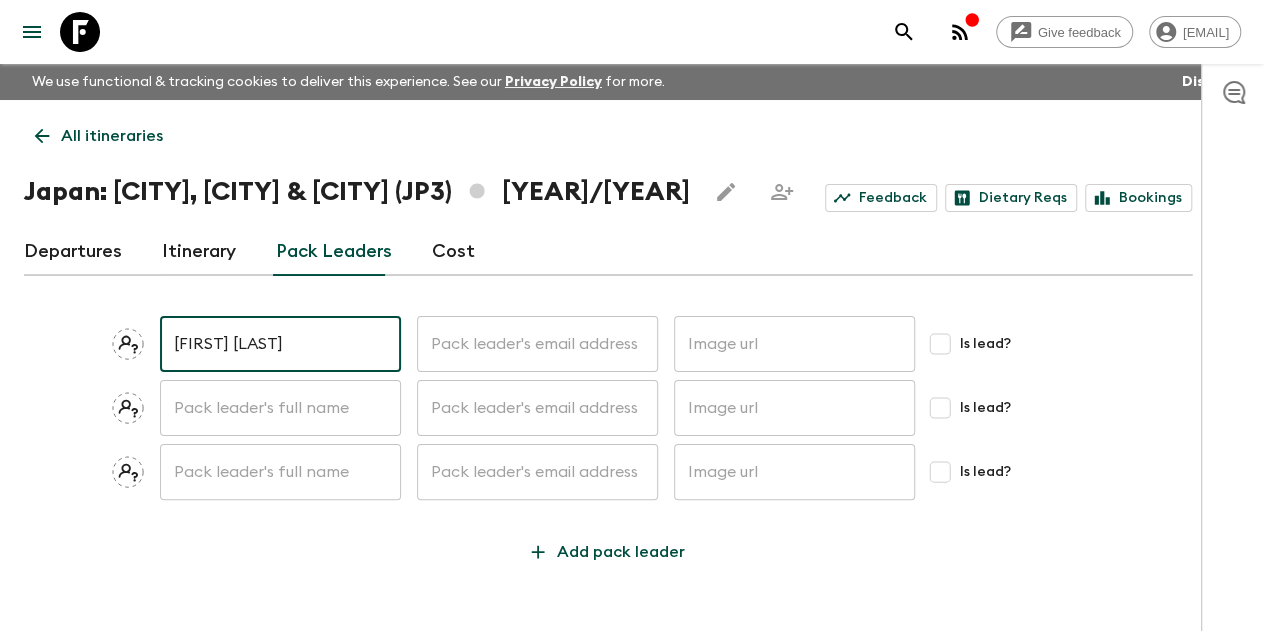 click at bounding box center (537, 344) 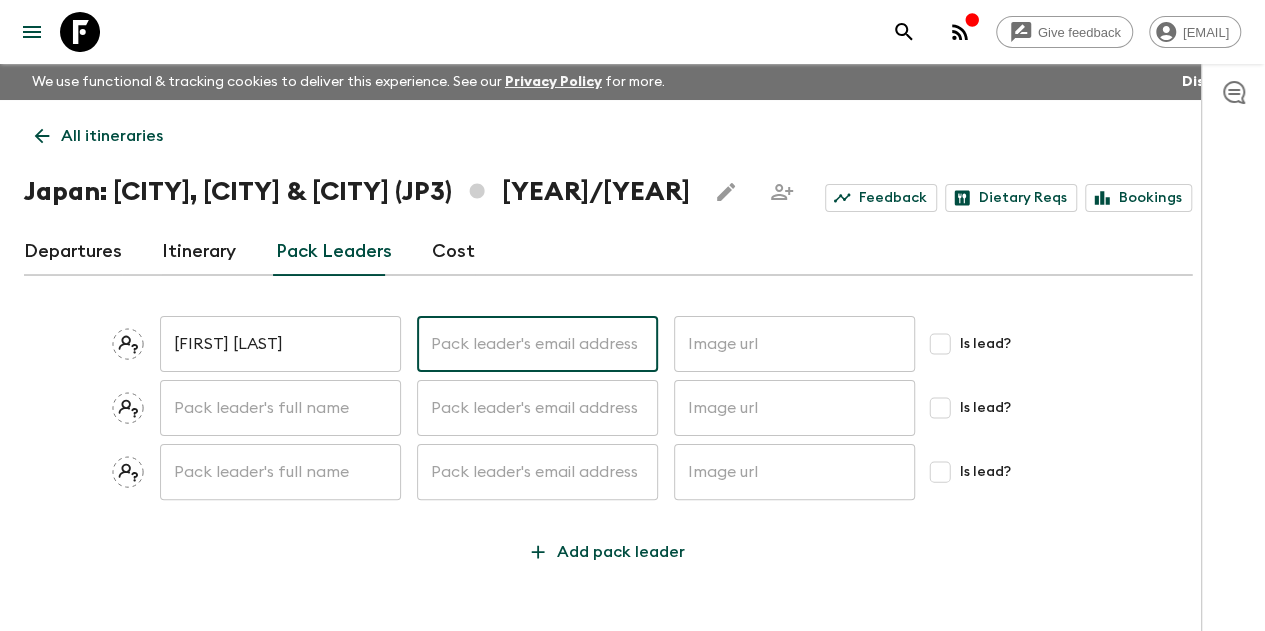 paste on "jupiterishida@gmail.com" 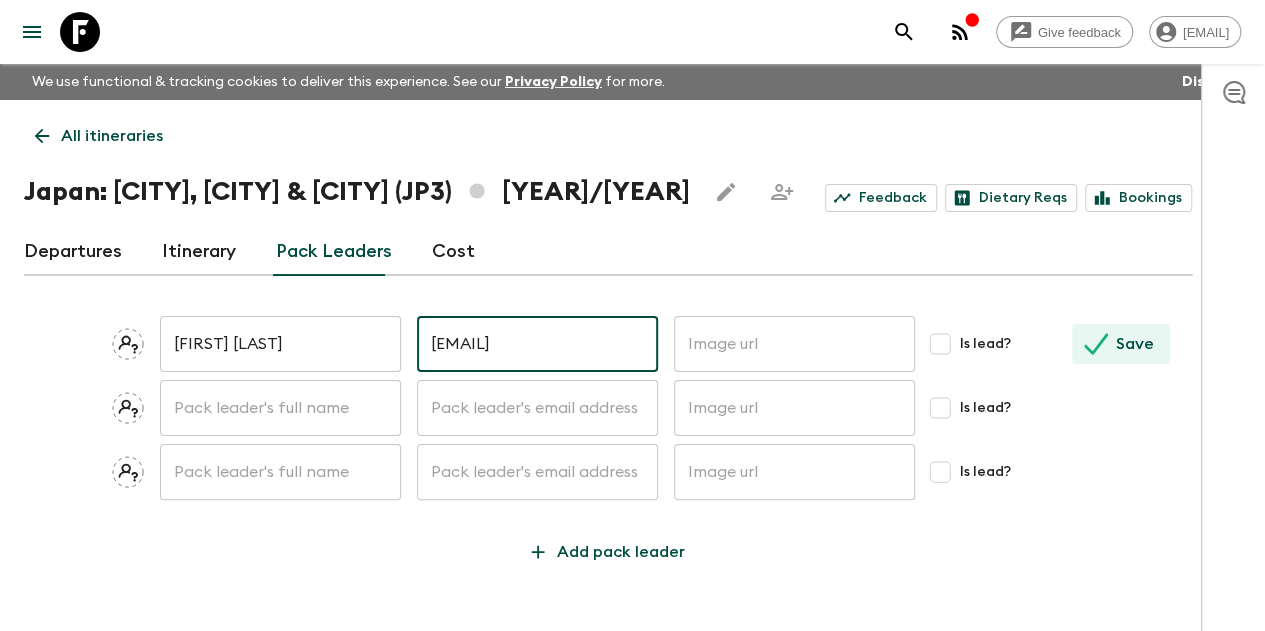 type on "jupiterishida@gmail.com" 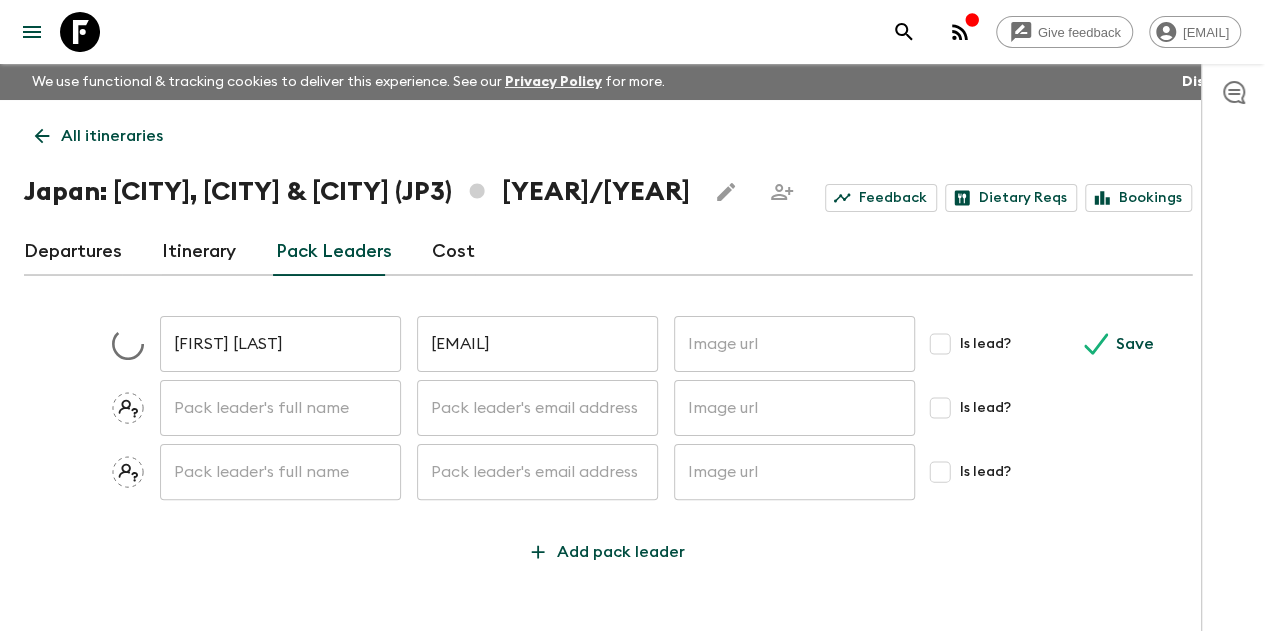 type 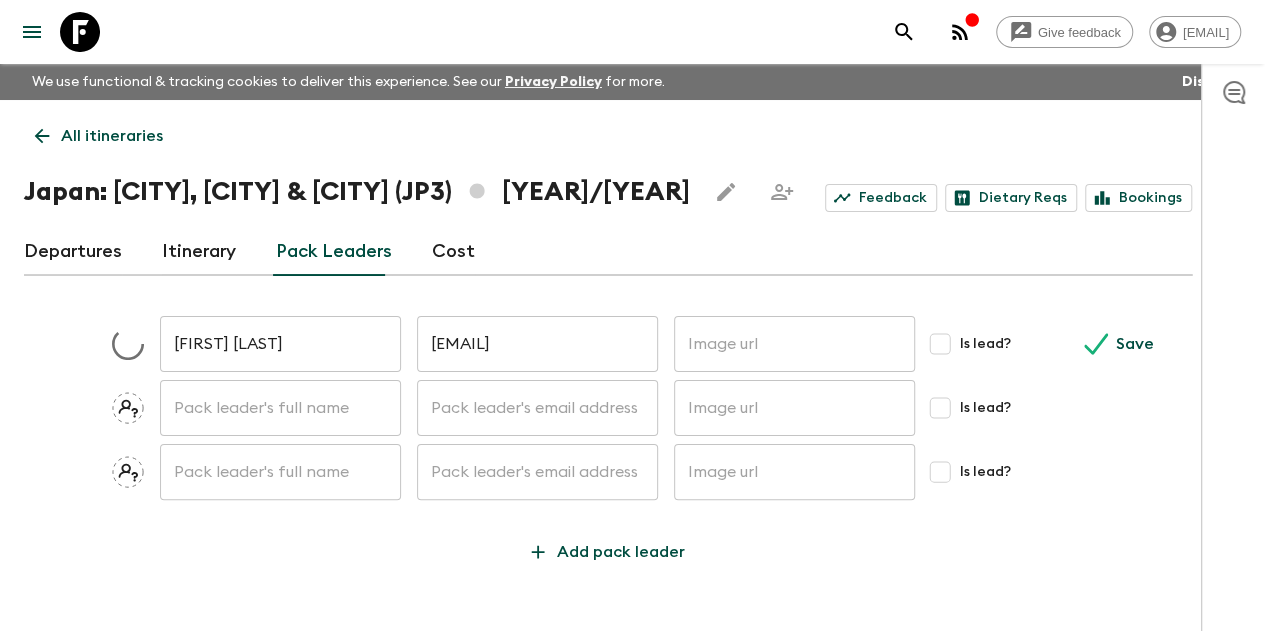 type 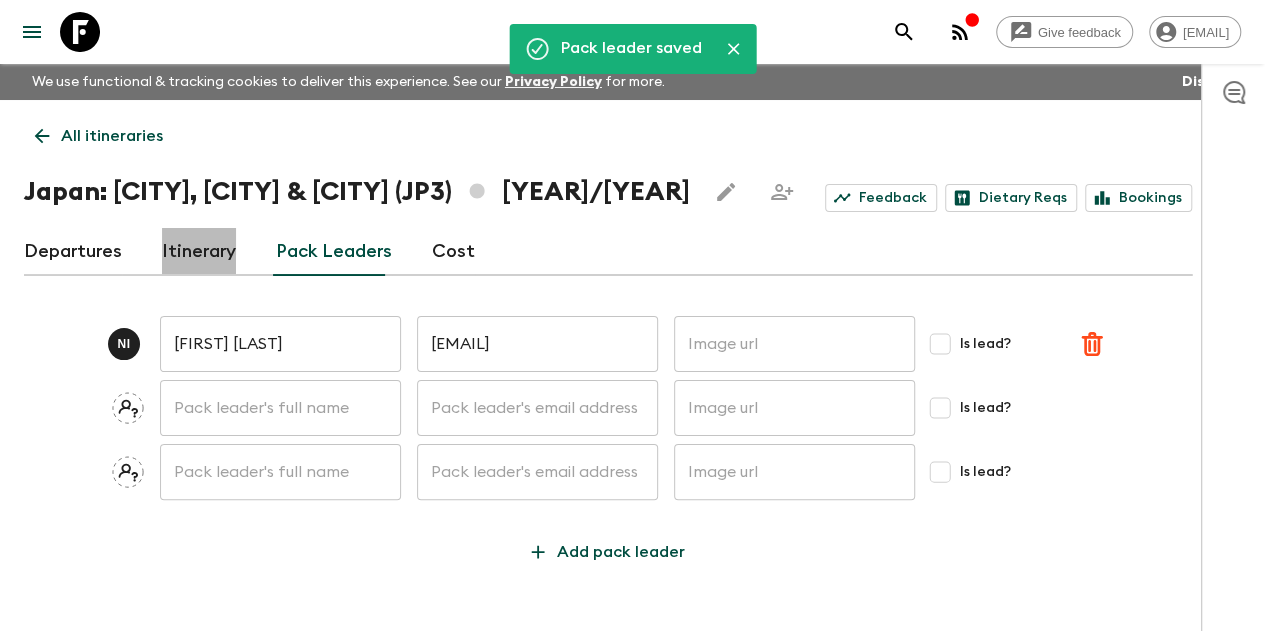 click on "Itinerary" at bounding box center (199, 252) 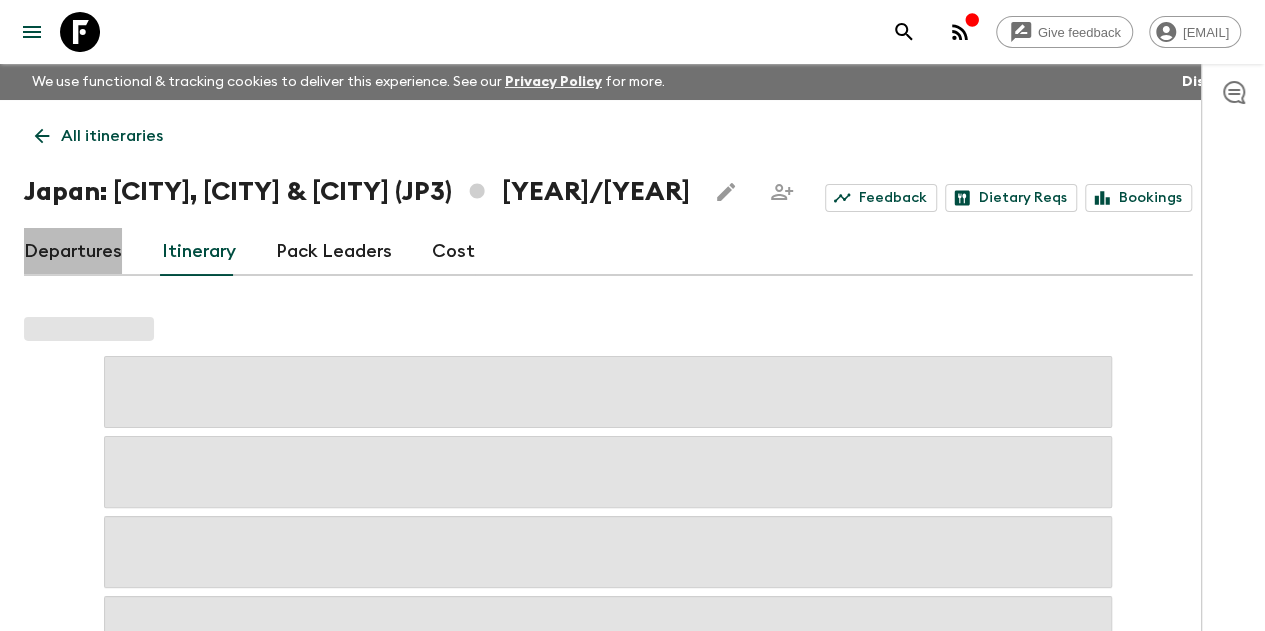 click on "Departures" at bounding box center [73, 252] 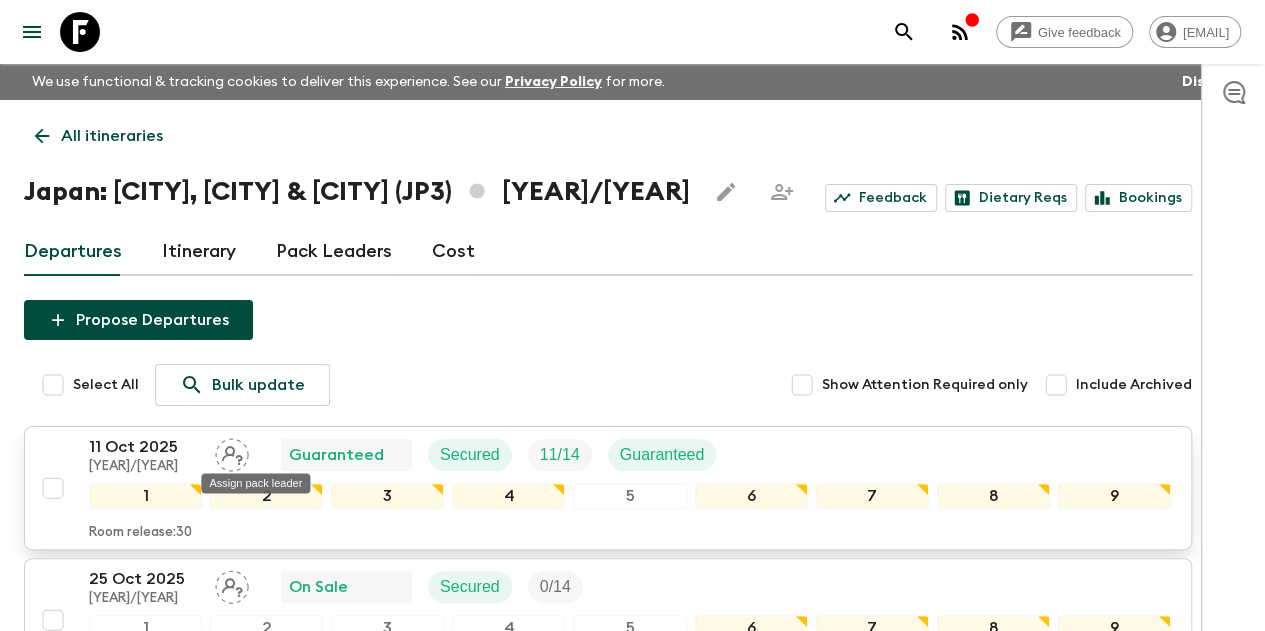 click 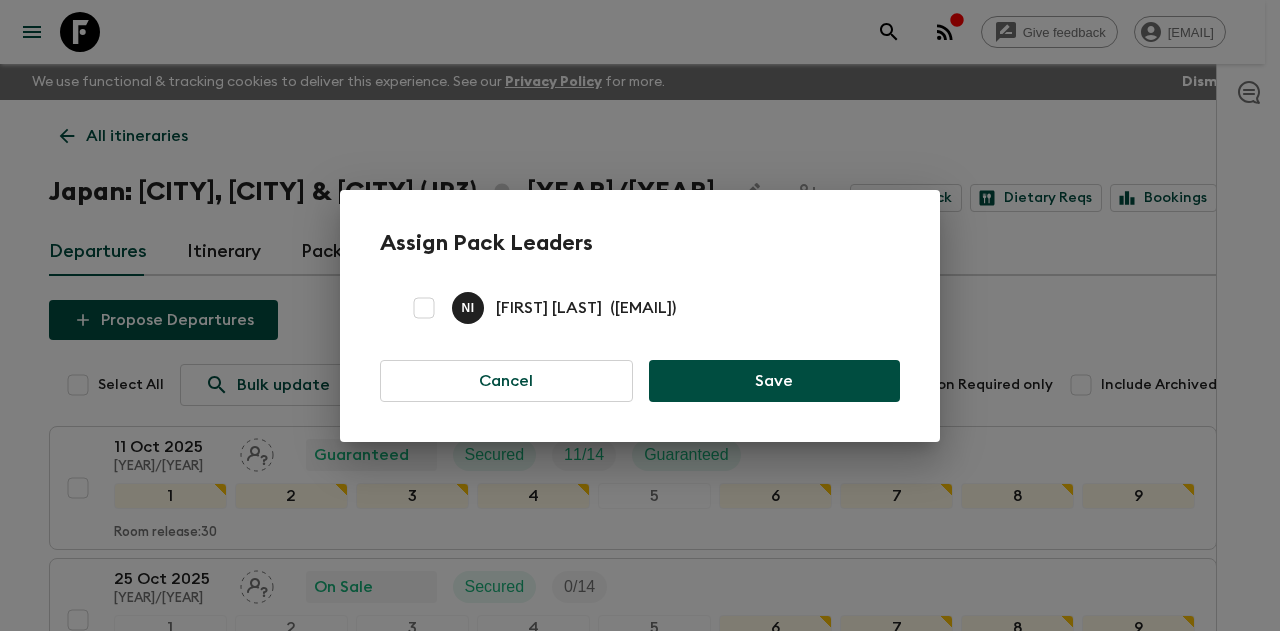 click at bounding box center (424, 308) 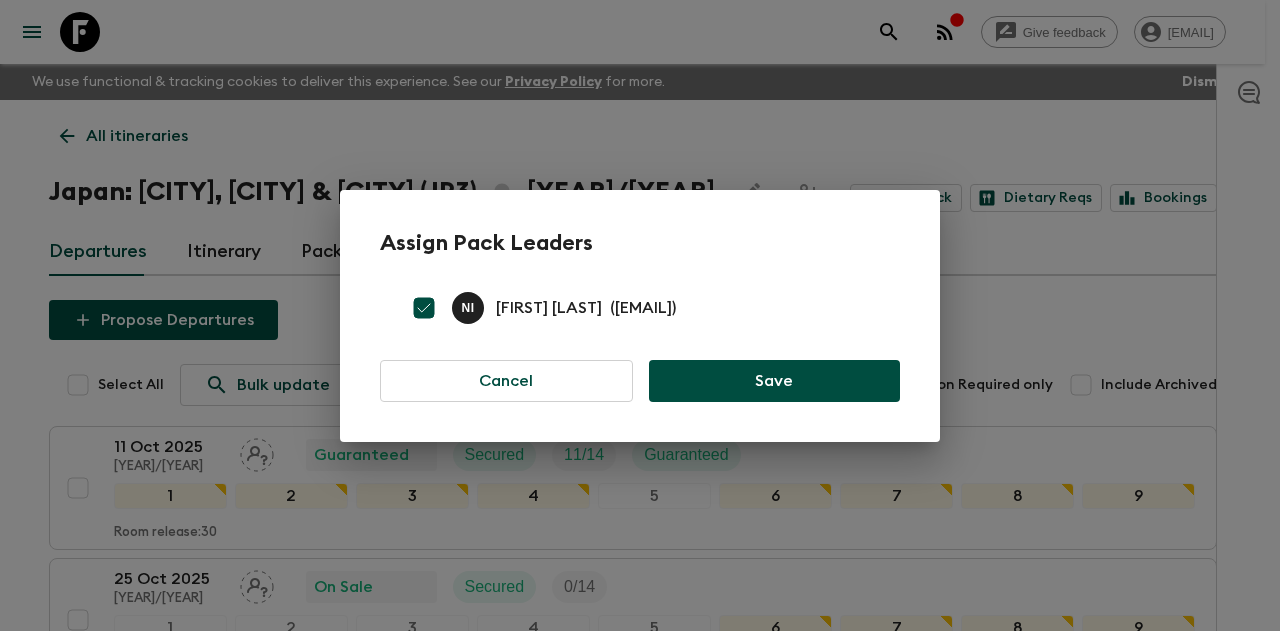 click on "Save" at bounding box center (774, 381) 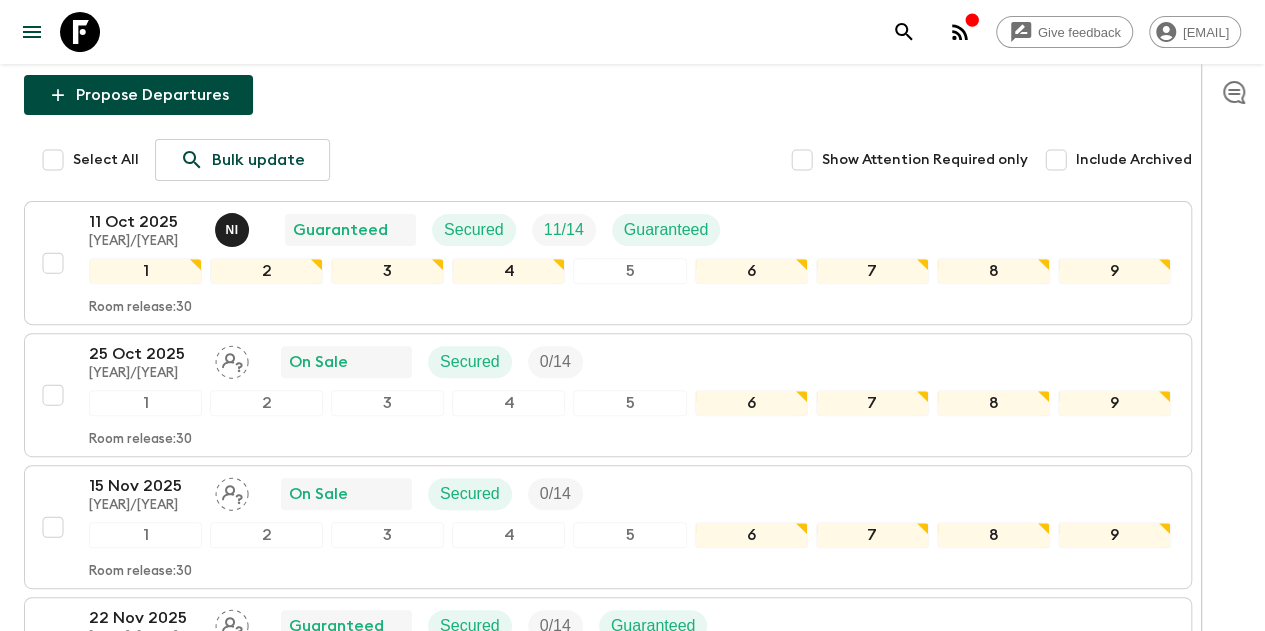 scroll, scrollTop: 235, scrollLeft: 0, axis: vertical 